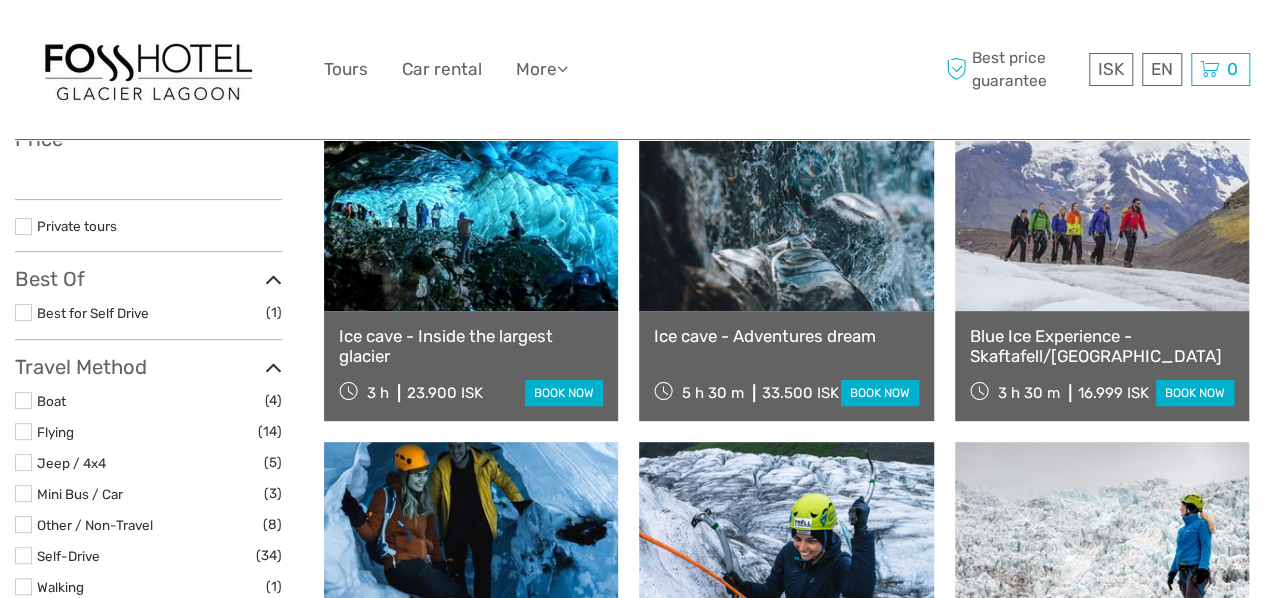 scroll, scrollTop: 300, scrollLeft: 0, axis: vertical 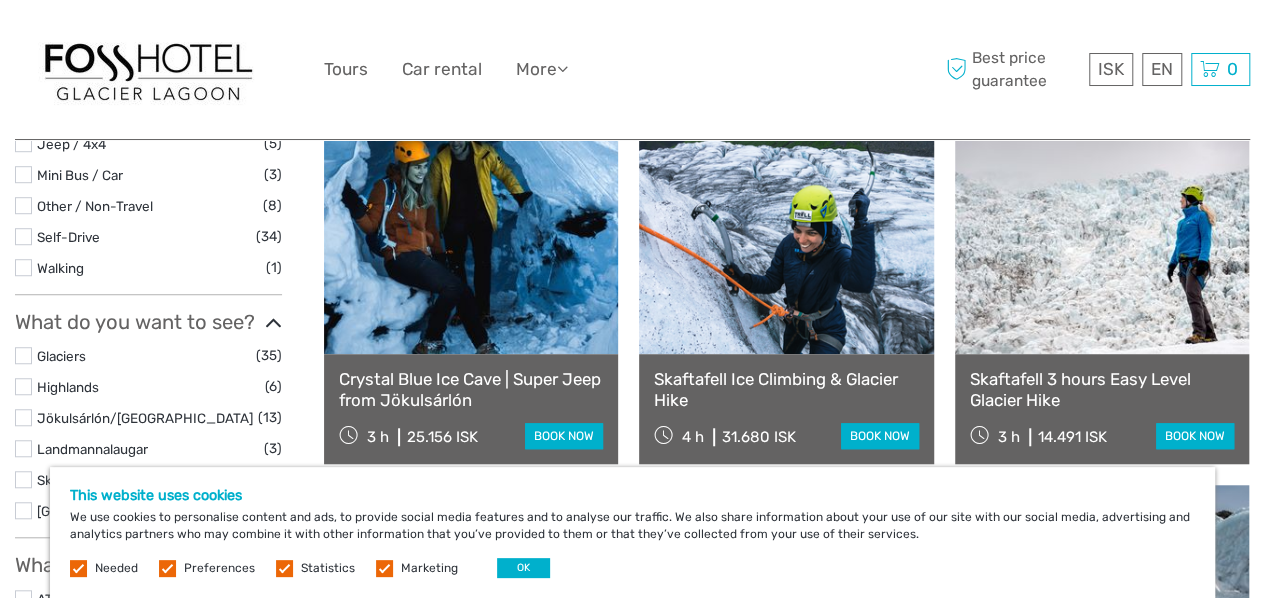 click at bounding box center (1102, 244) 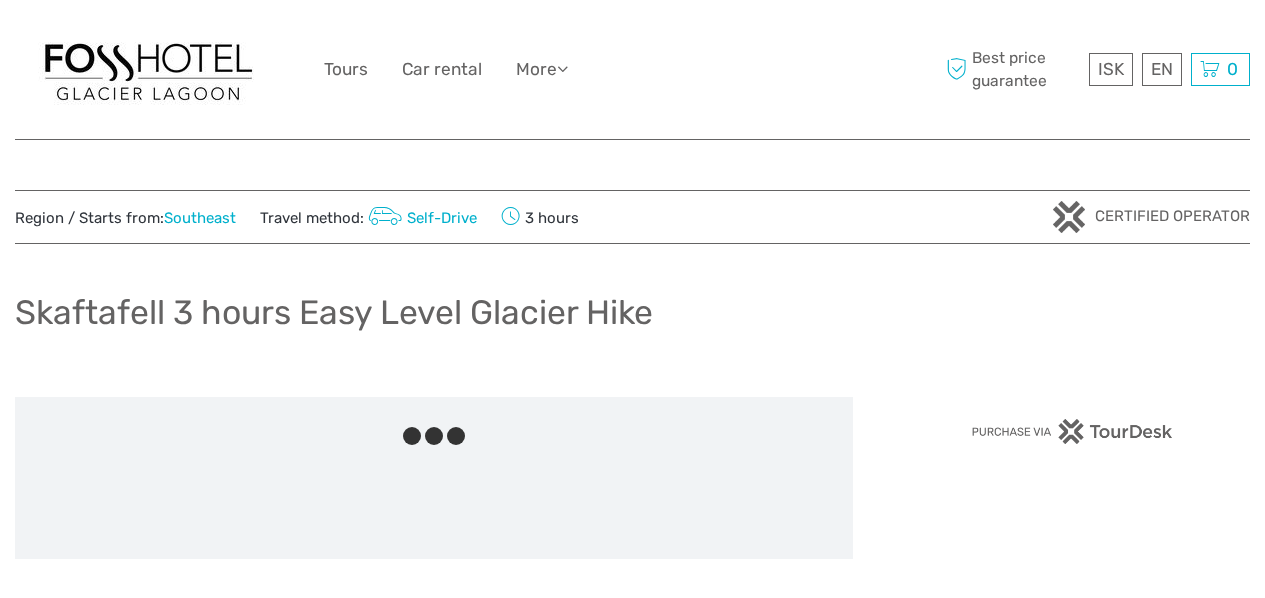scroll, scrollTop: 0, scrollLeft: 0, axis: both 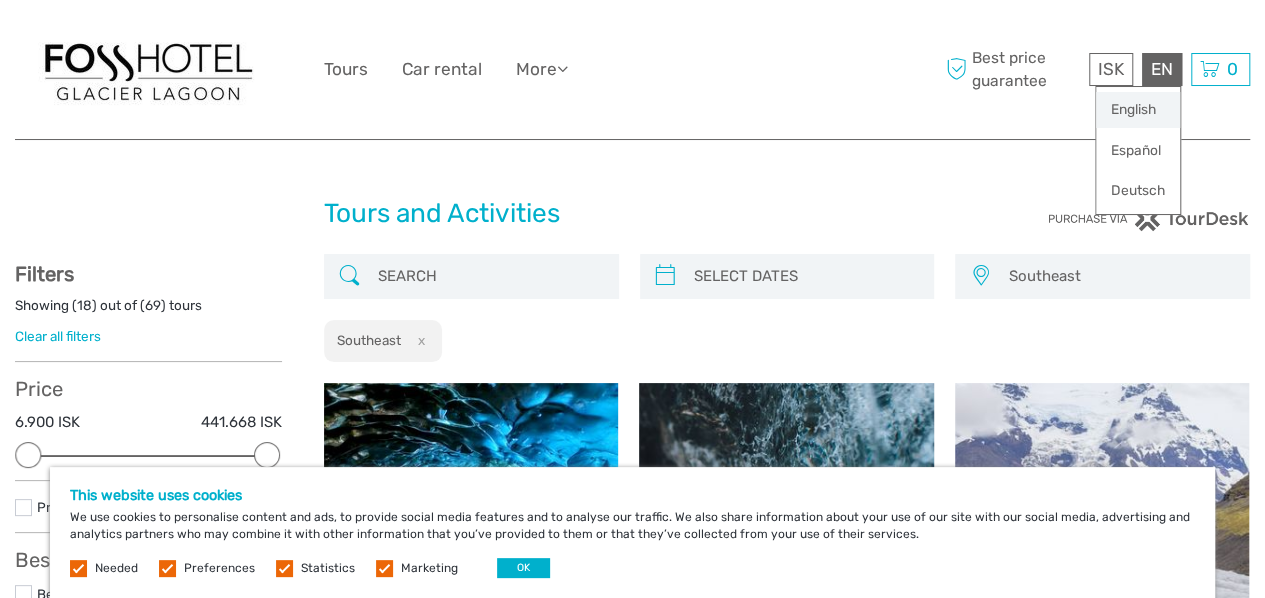 click on "English" at bounding box center [1138, 110] 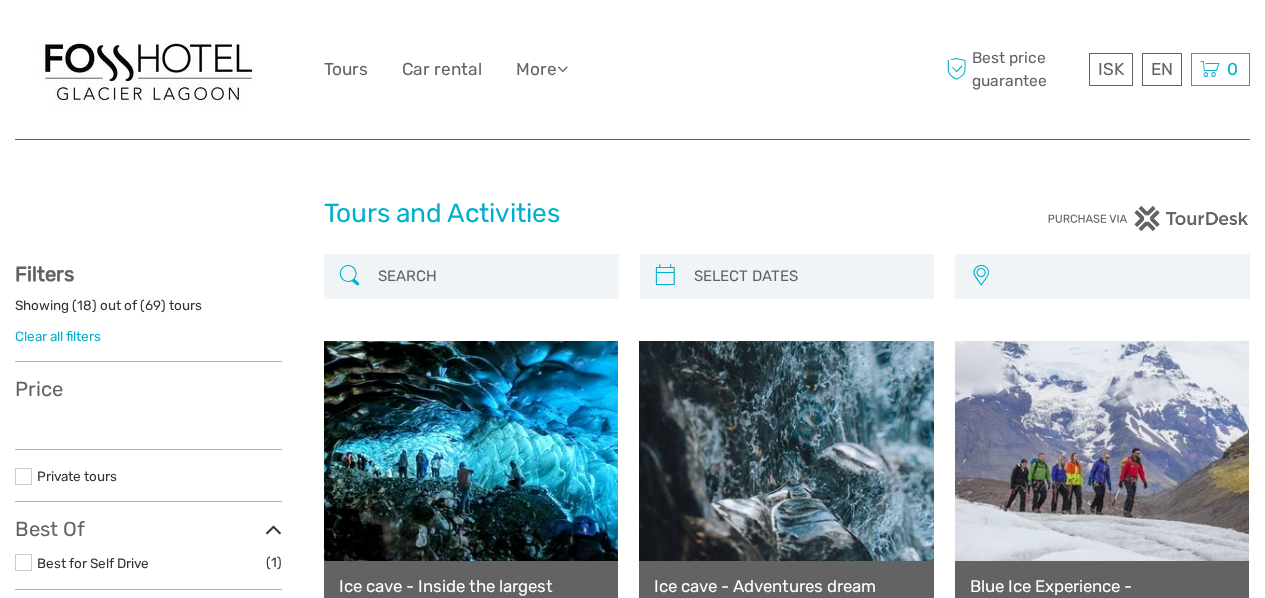 scroll, scrollTop: 0, scrollLeft: 0, axis: both 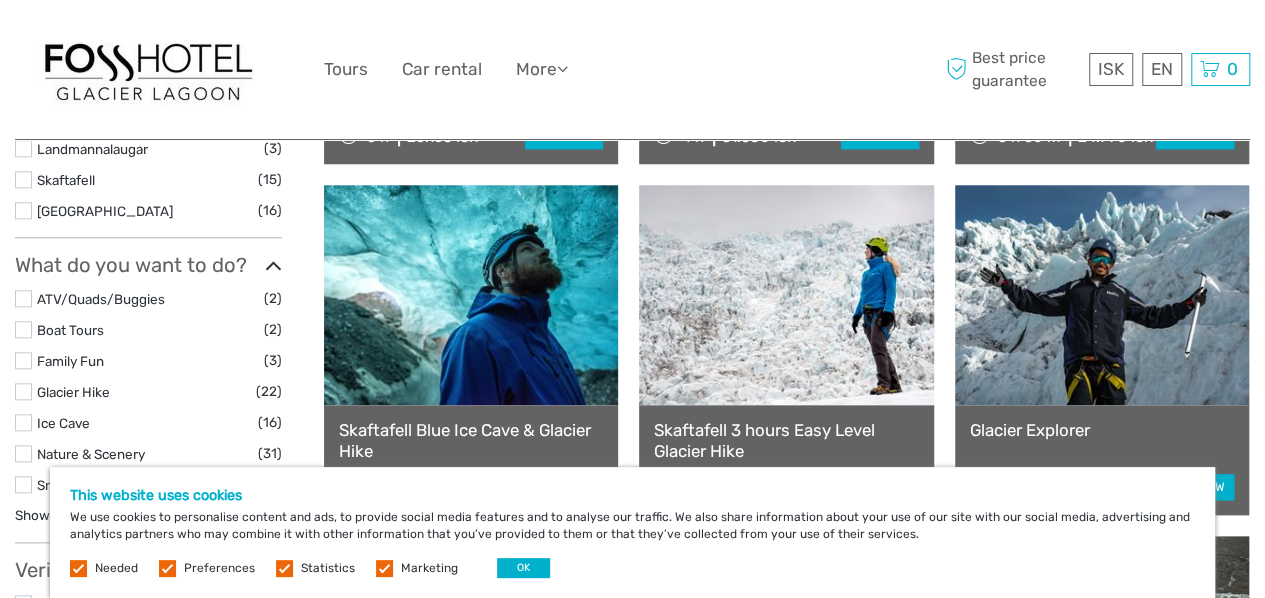 click at bounding box center [786, 295] 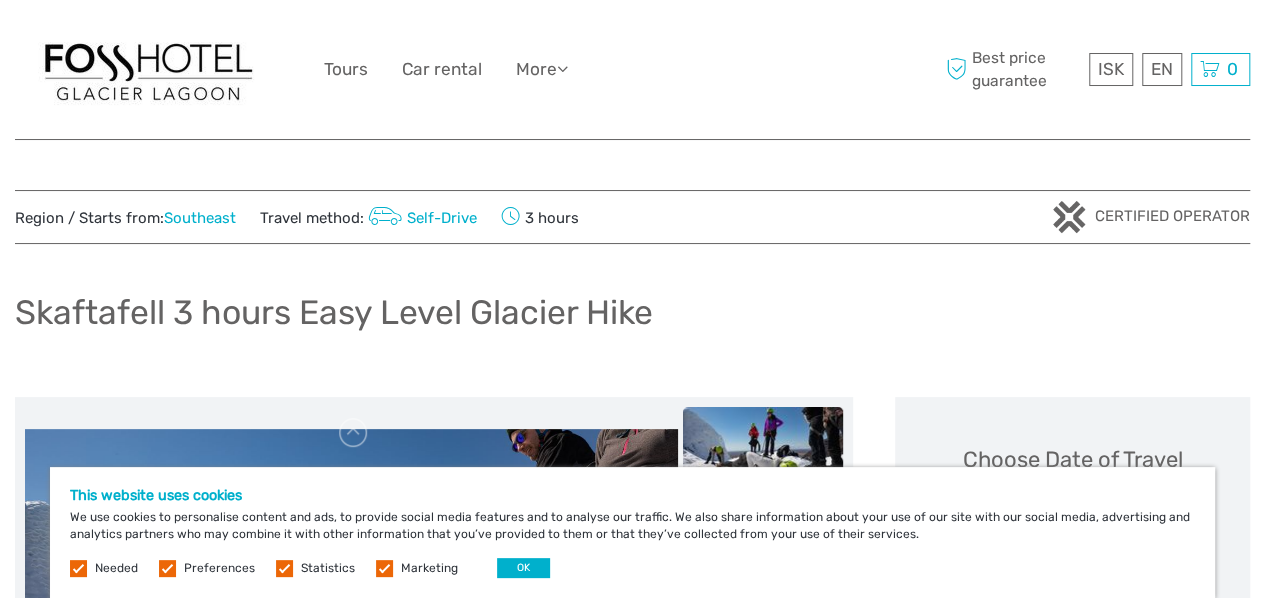 scroll, scrollTop: 50, scrollLeft: 0, axis: vertical 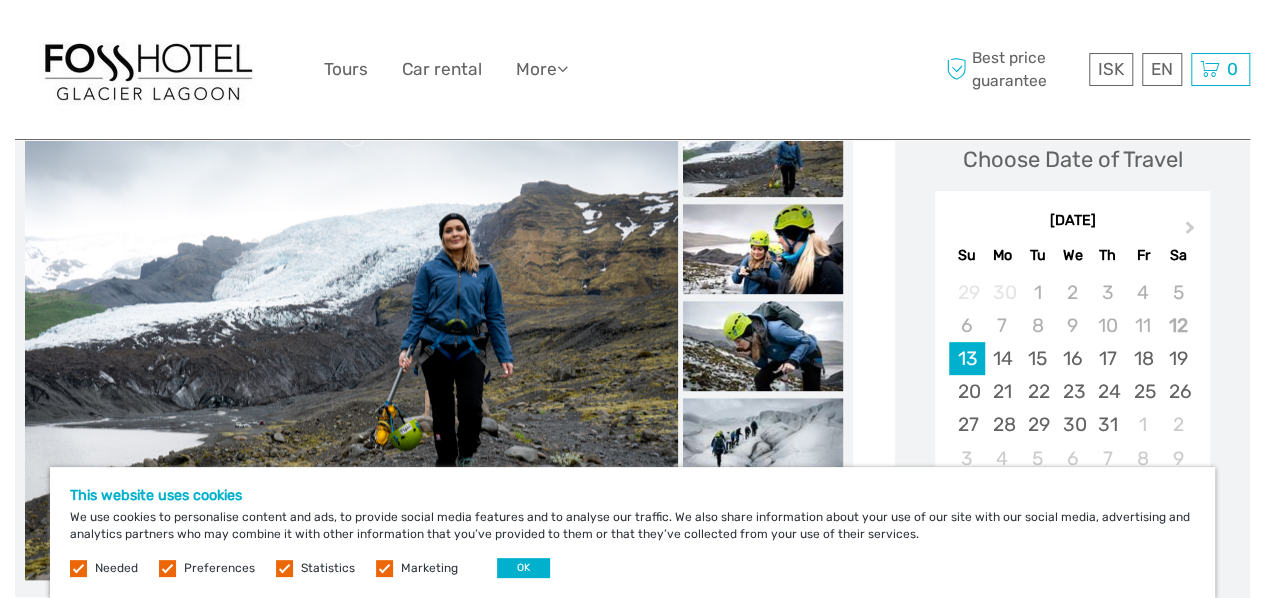 click at bounding box center (763, 152) 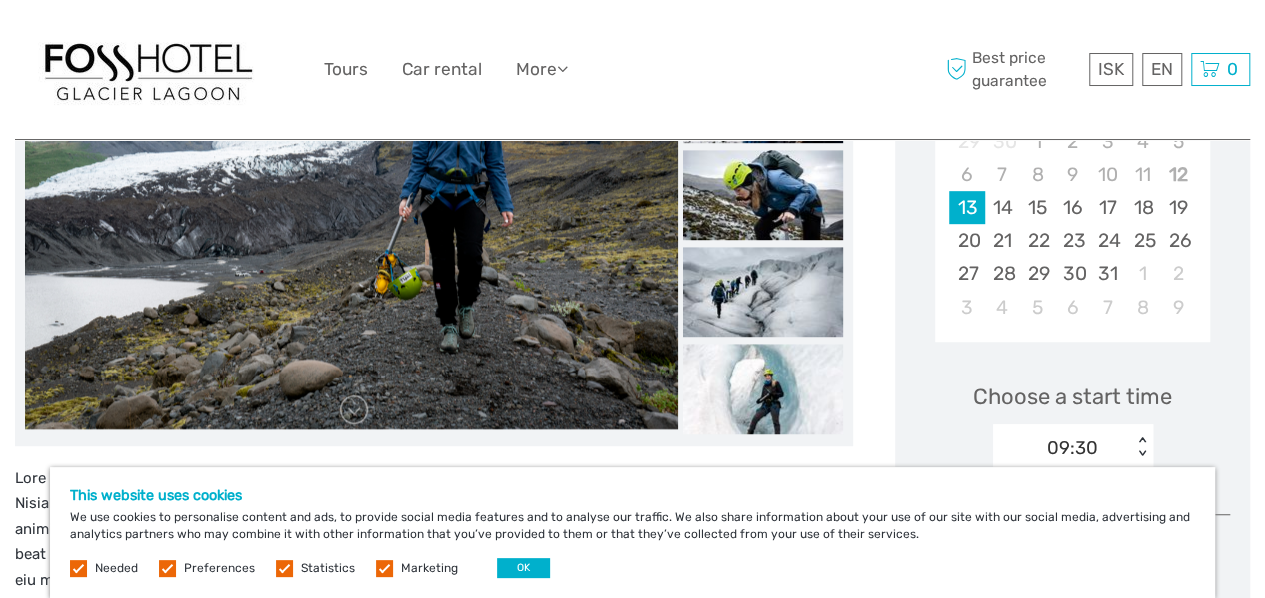 scroll, scrollTop: 500, scrollLeft: 0, axis: vertical 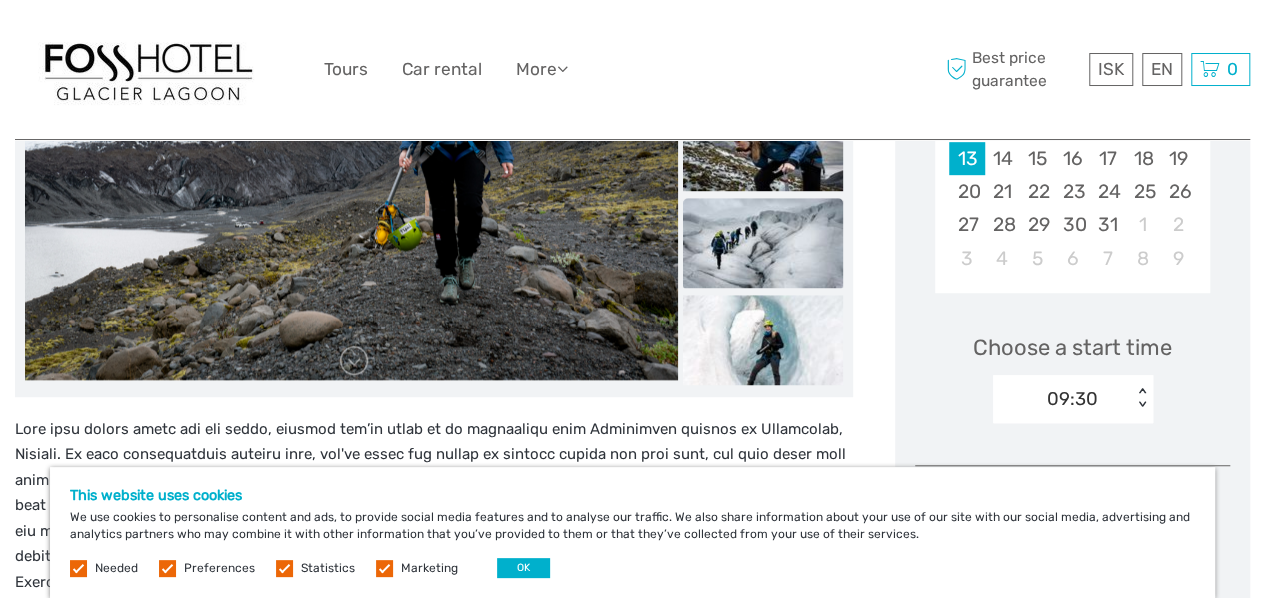 click at bounding box center (763, 243) 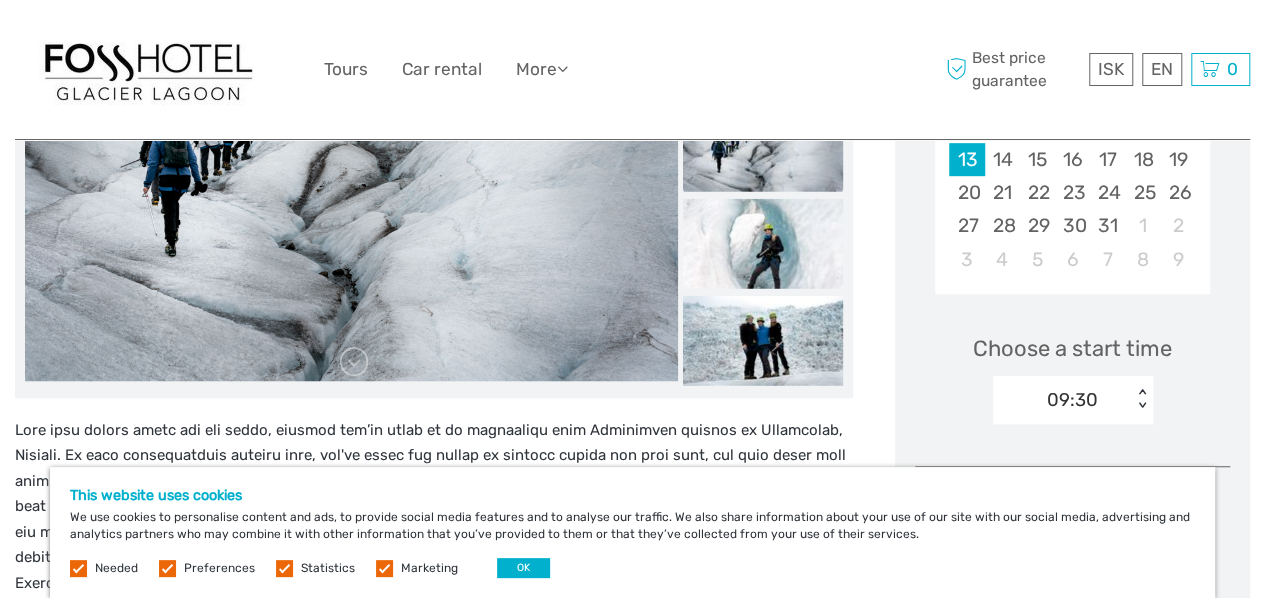 scroll, scrollTop: 500, scrollLeft: 0, axis: vertical 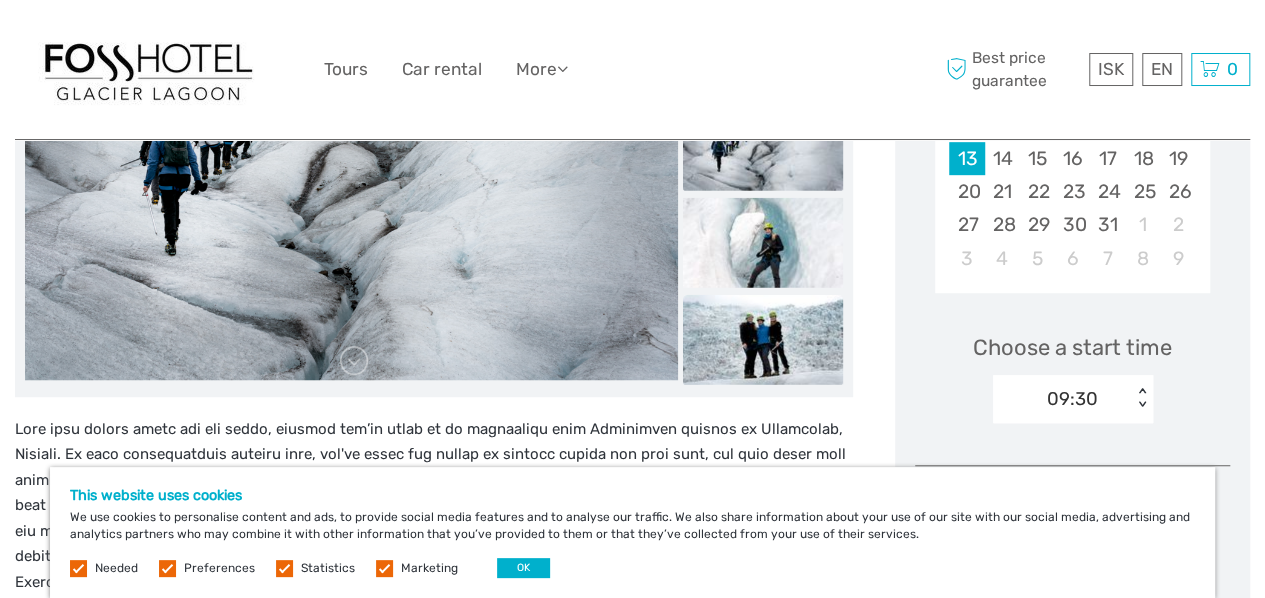 click at bounding box center [763, 339] 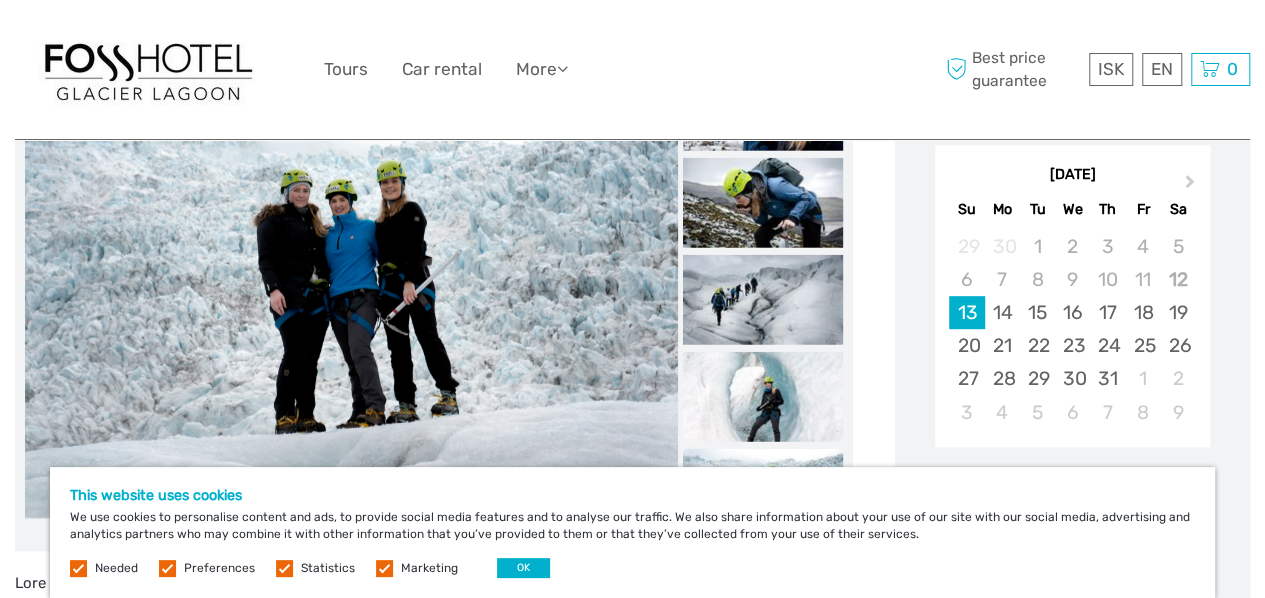 scroll, scrollTop: 300, scrollLeft: 0, axis: vertical 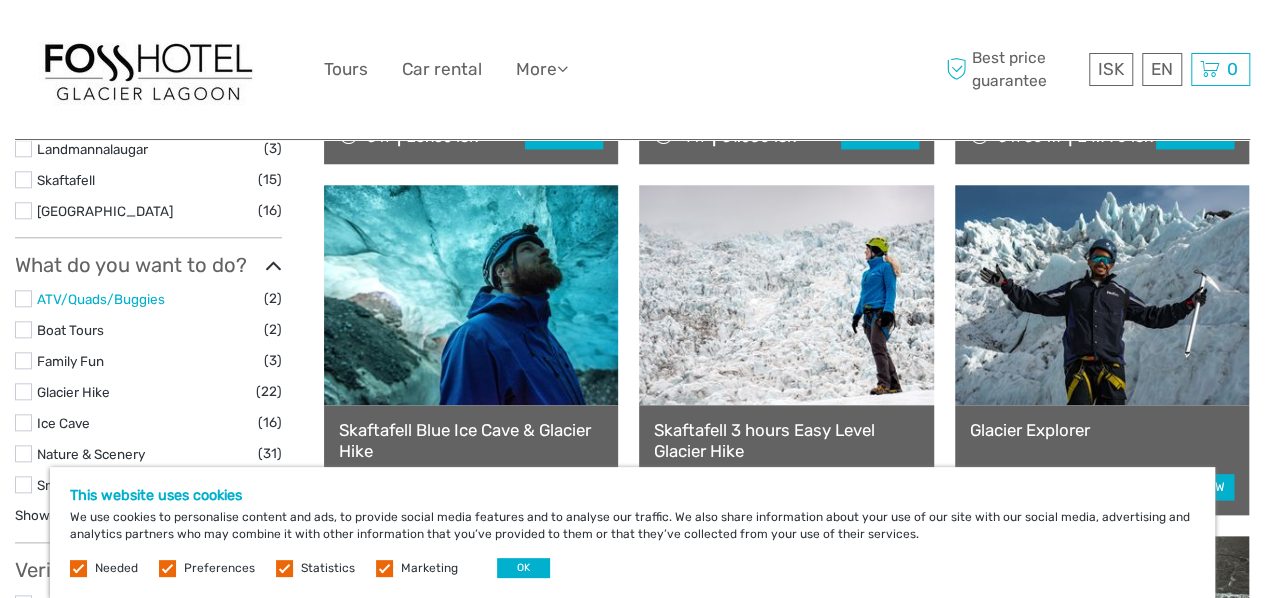 click on "ATV/Quads/Buggies" at bounding box center [101, 299] 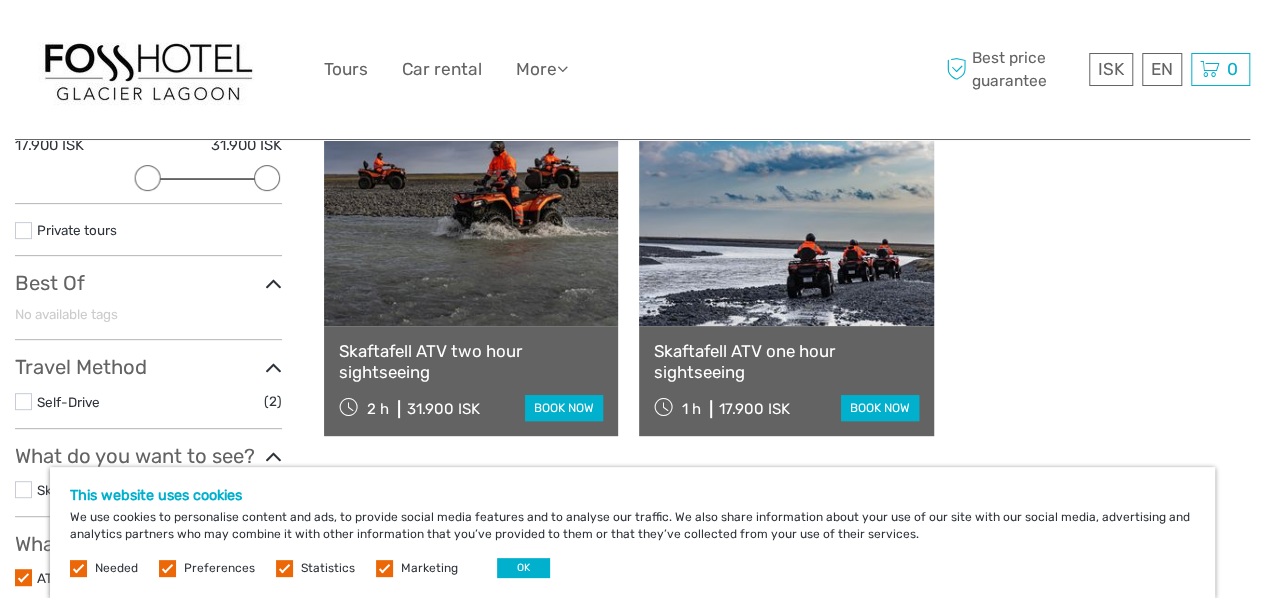 scroll, scrollTop: 313, scrollLeft: 0, axis: vertical 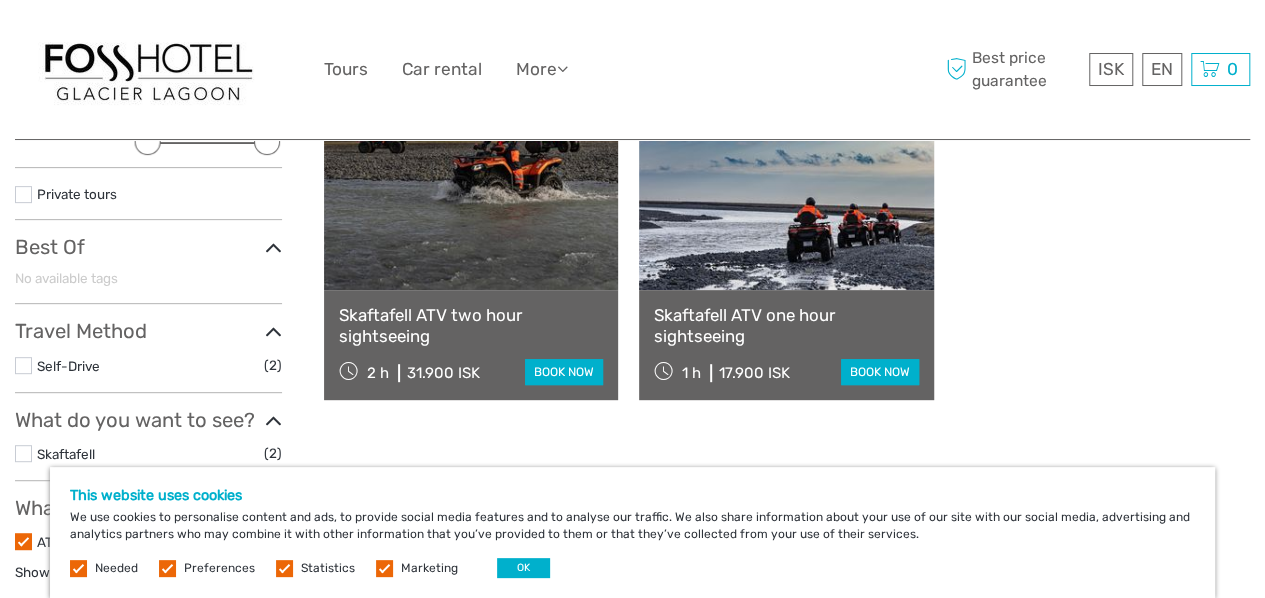 click at bounding box center [786, 180] 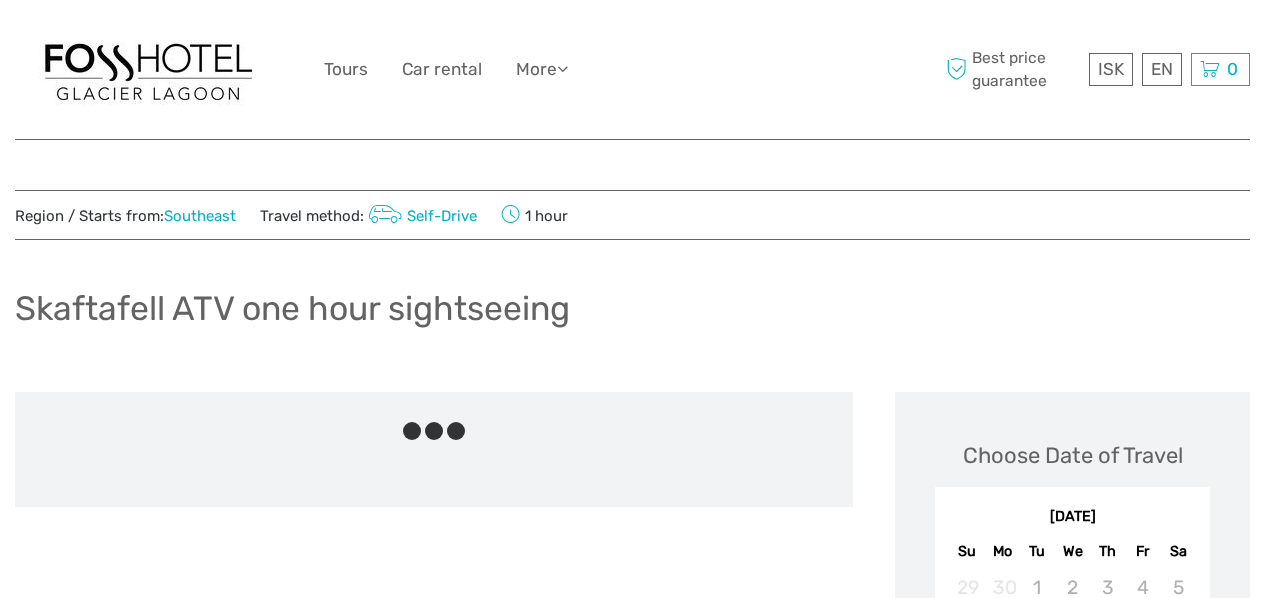 scroll, scrollTop: 0, scrollLeft: 0, axis: both 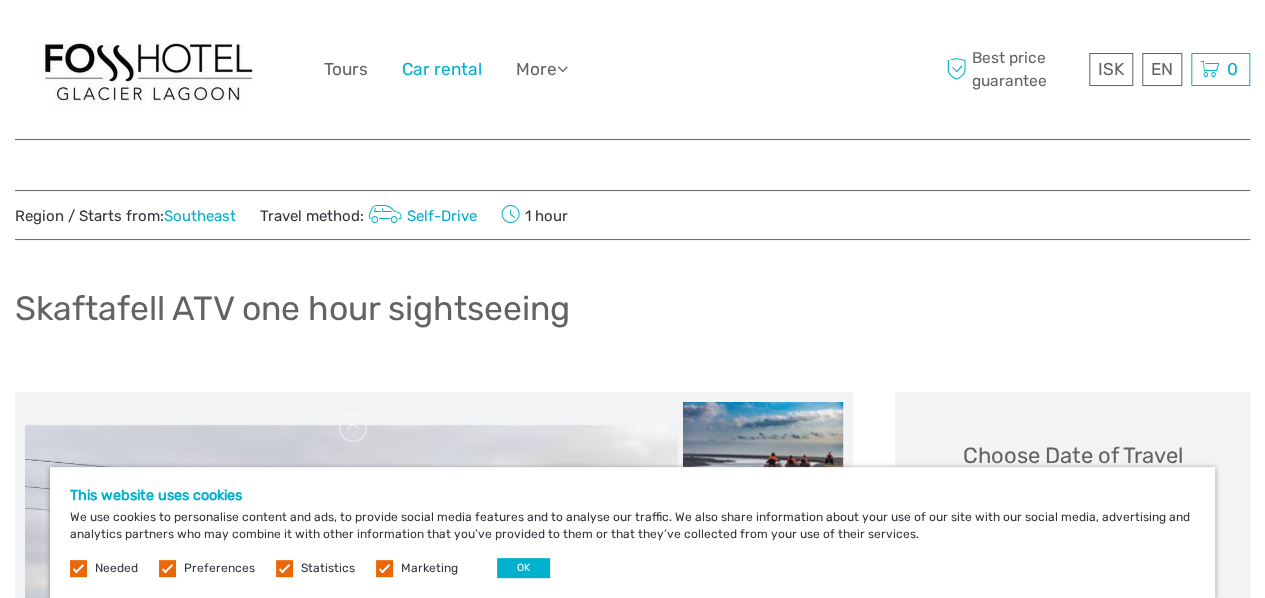 click on "Car rental" at bounding box center [442, 69] 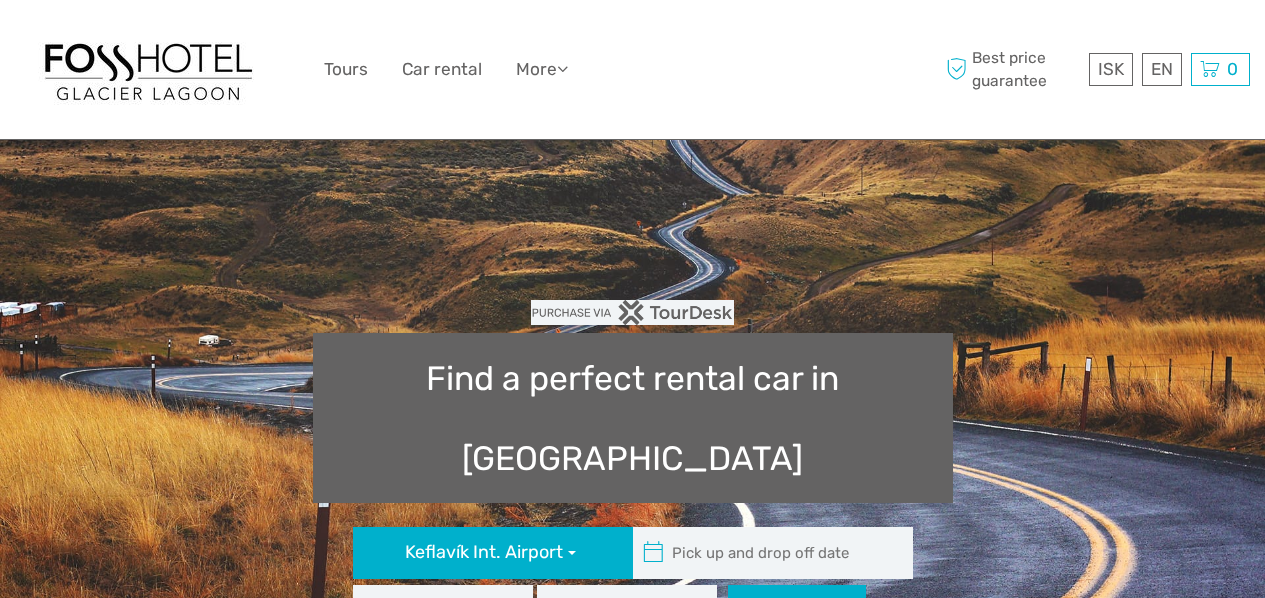 scroll, scrollTop: 0, scrollLeft: 0, axis: both 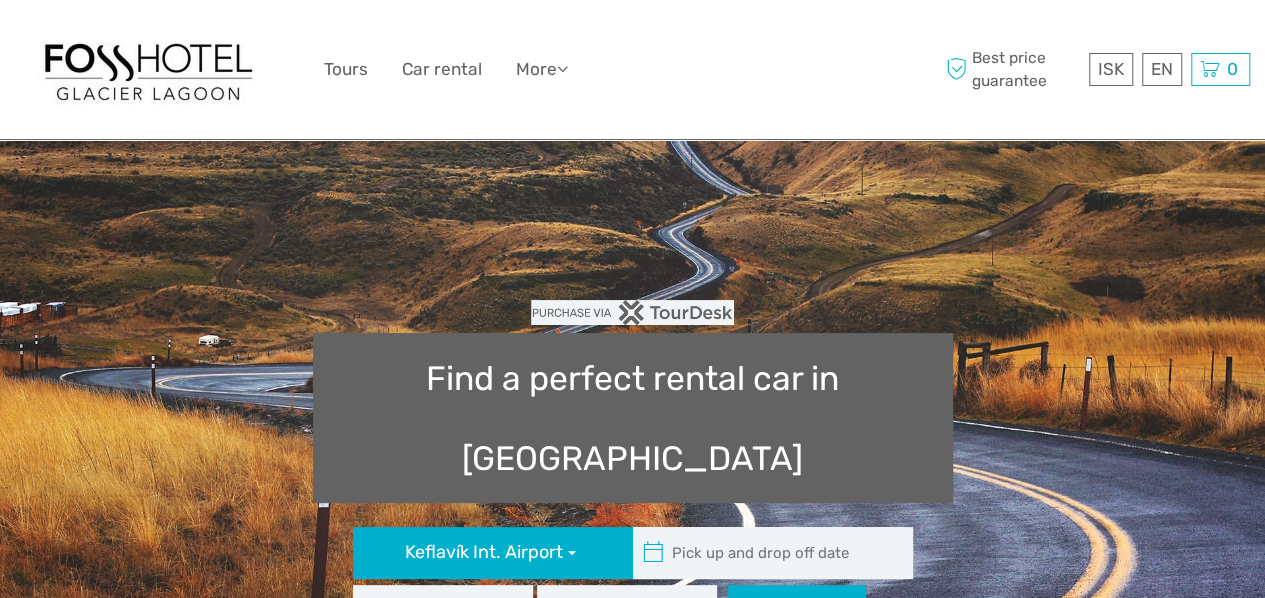 type 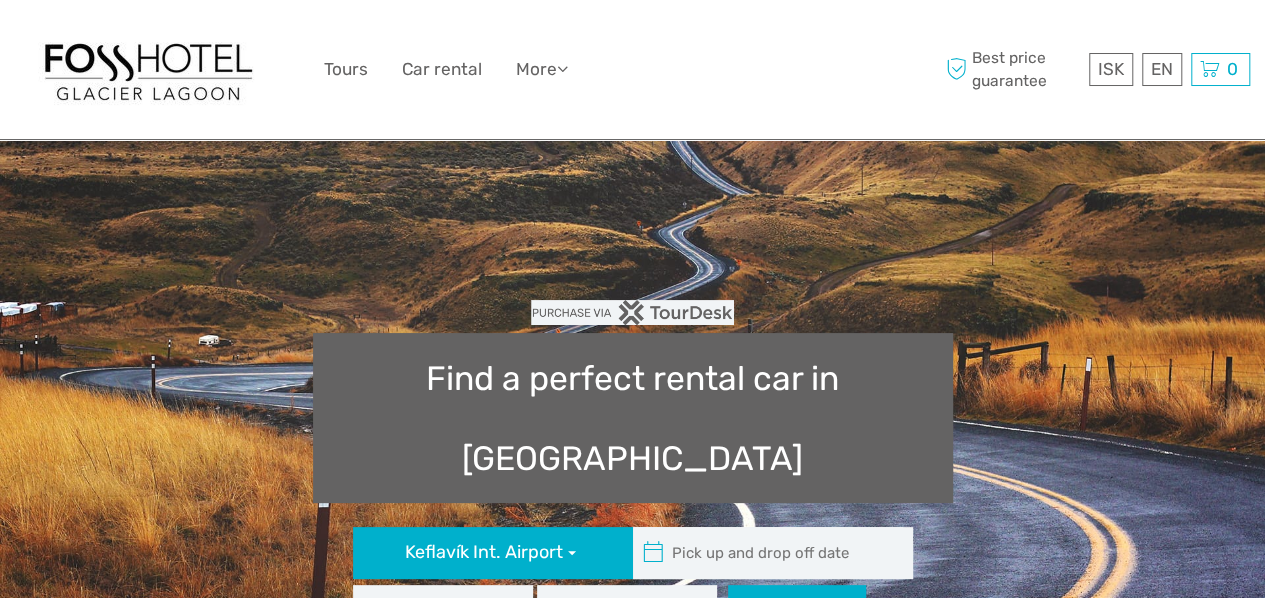 type on "08:00" 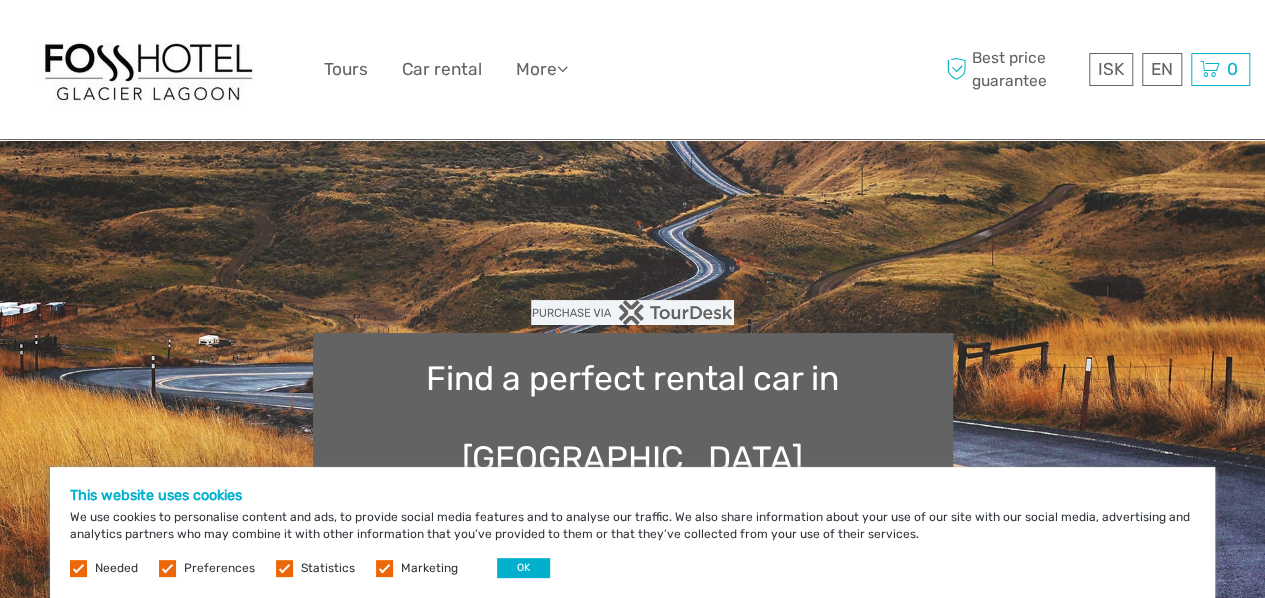 scroll, scrollTop: 146, scrollLeft: 0, axis: vertical 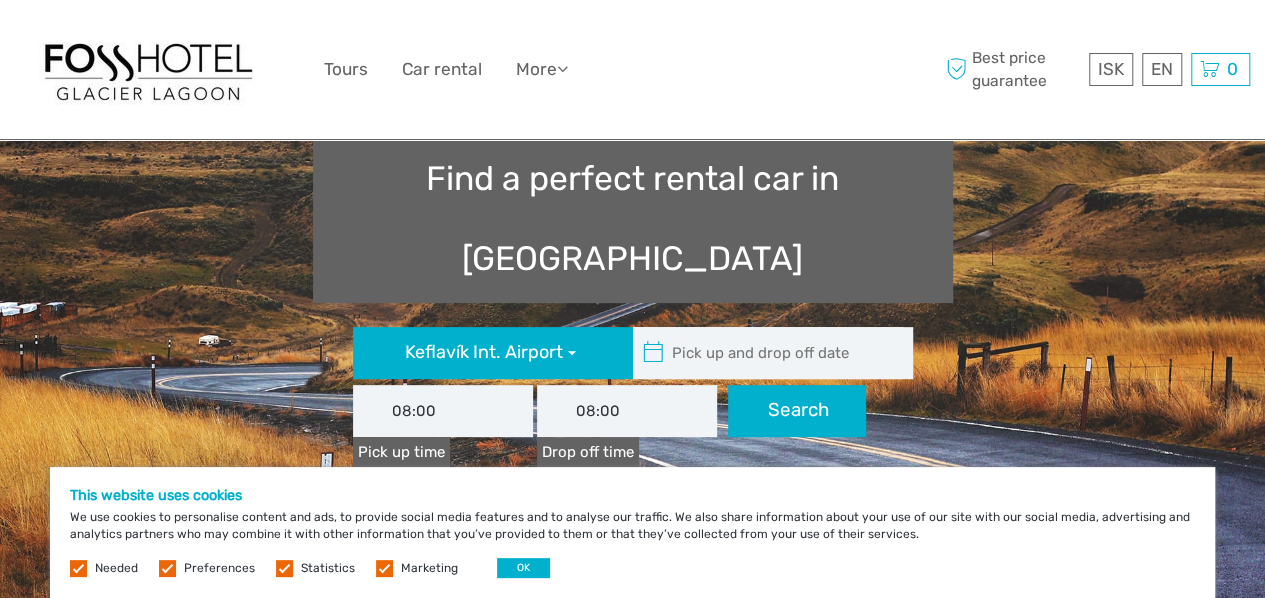 type on "[DATE]" 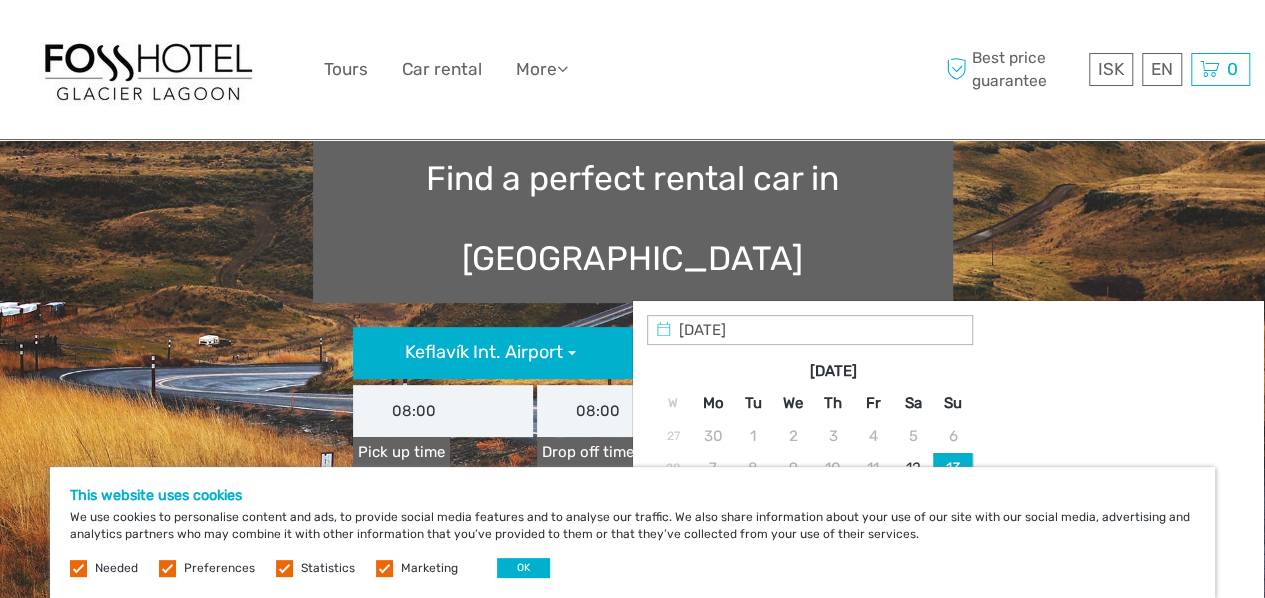 click at bounding box center [768, 353] 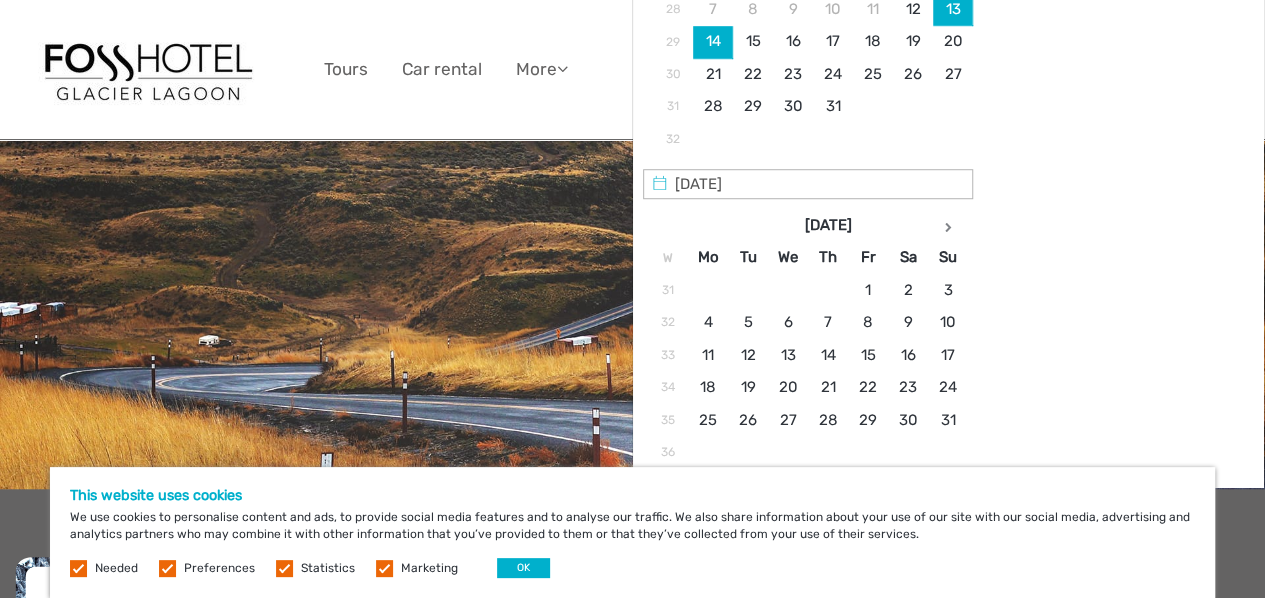 scroll, scrollTop: 700, scrollLeft: 0, axis: vertical 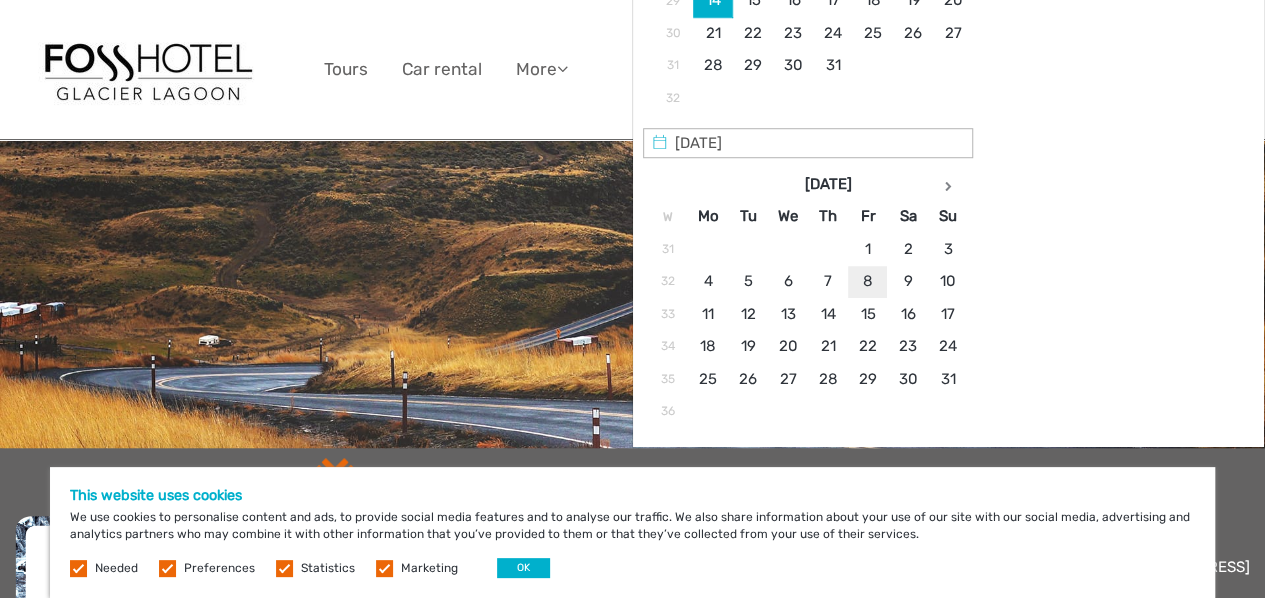 type on "[DATE]" 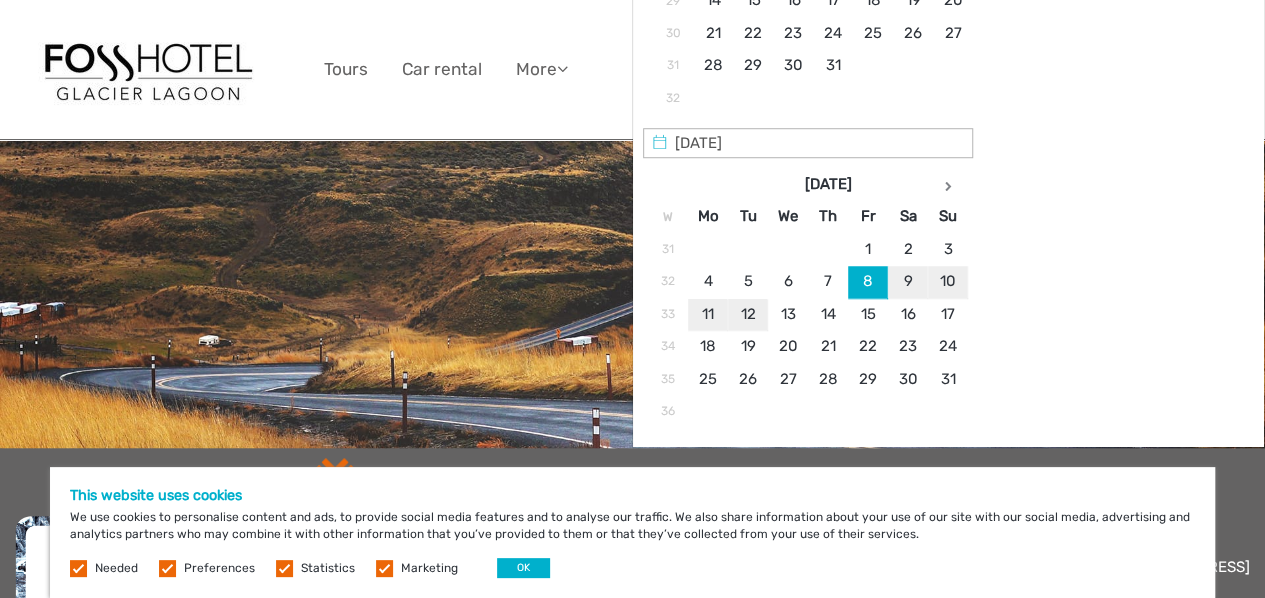 type on "[DATE]" 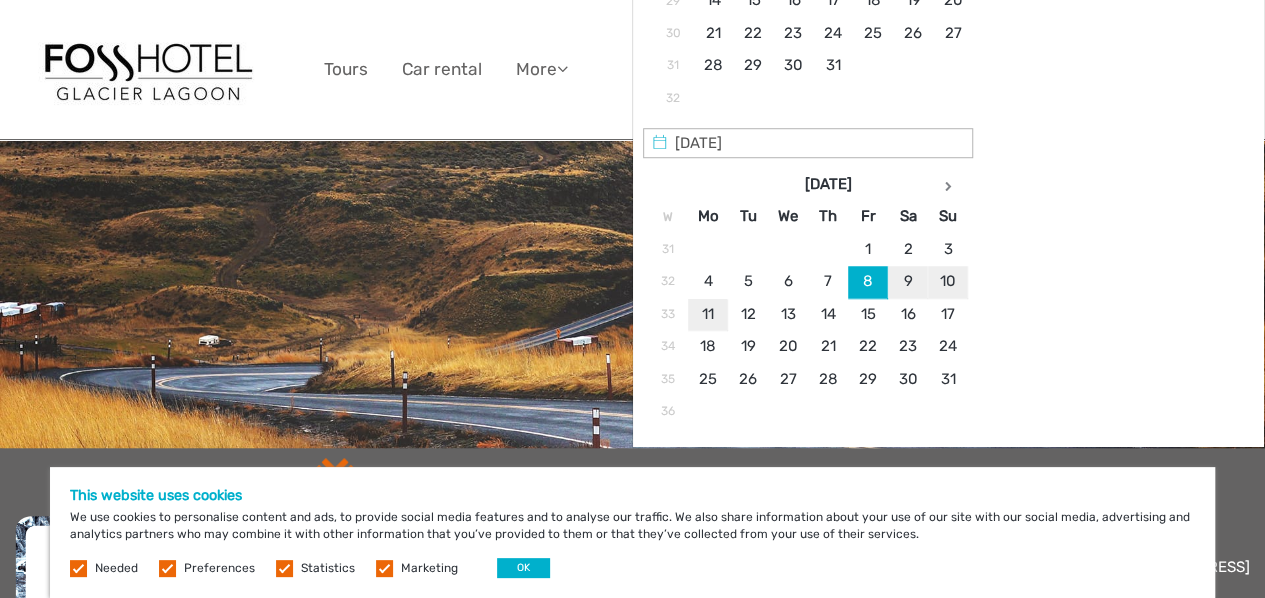 type on "[DATE]  -  [DATE]" 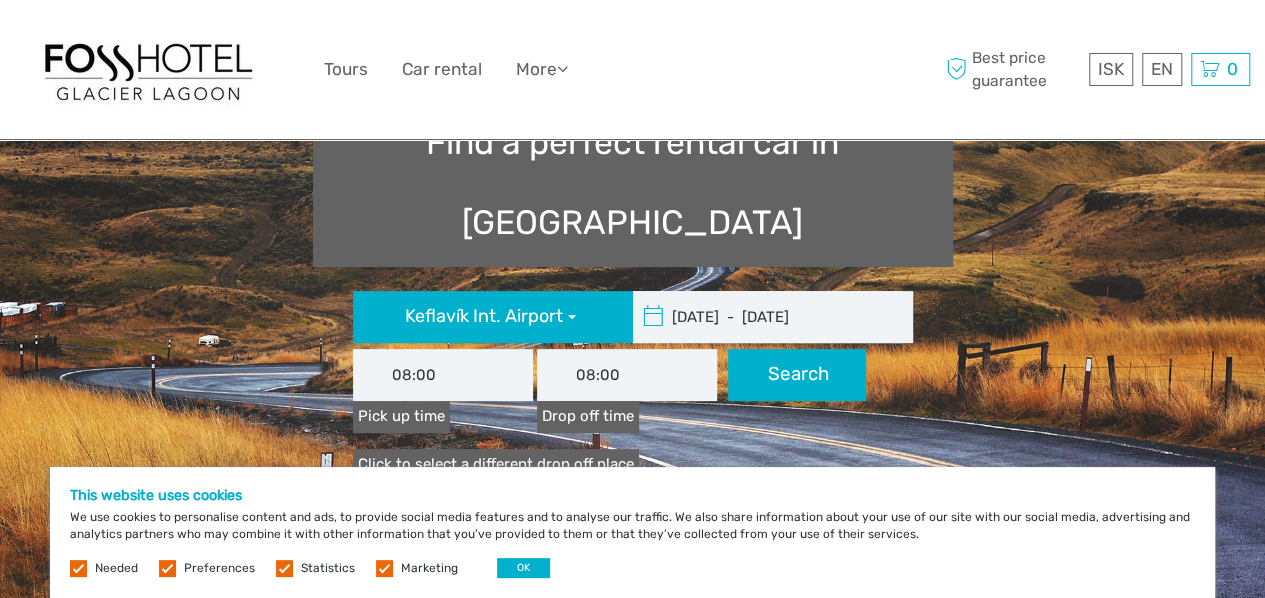 scroll, scrollTop: 239, scrollLeft: 0, axis: vertical 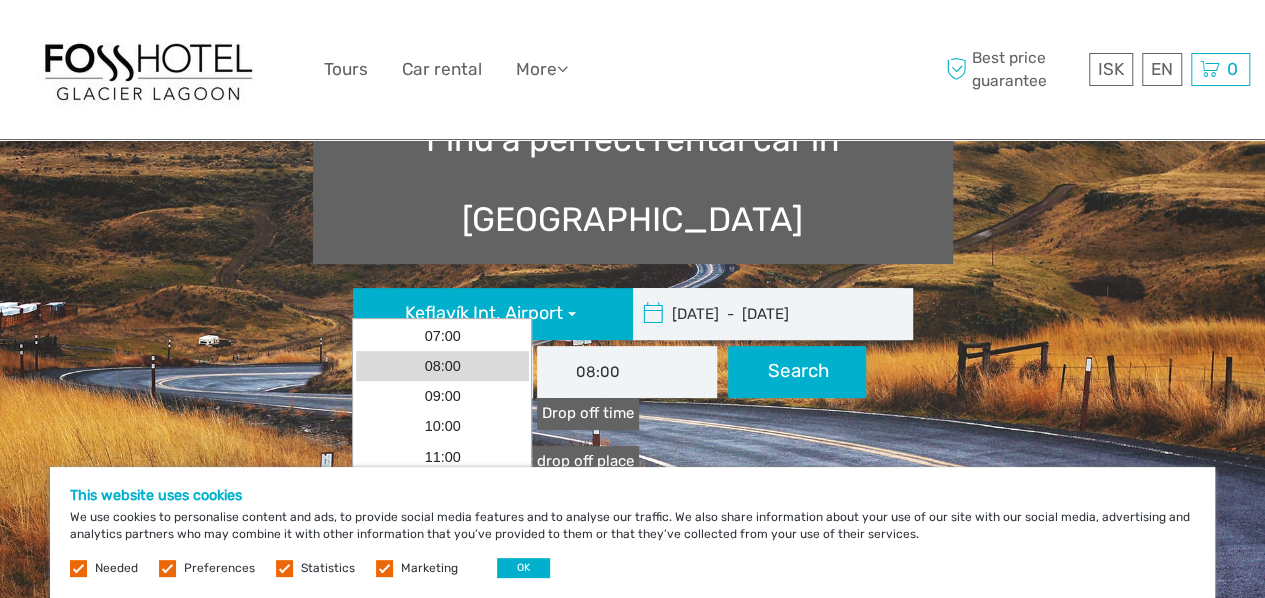 click on "08:00" at bounding box center [443, 372] 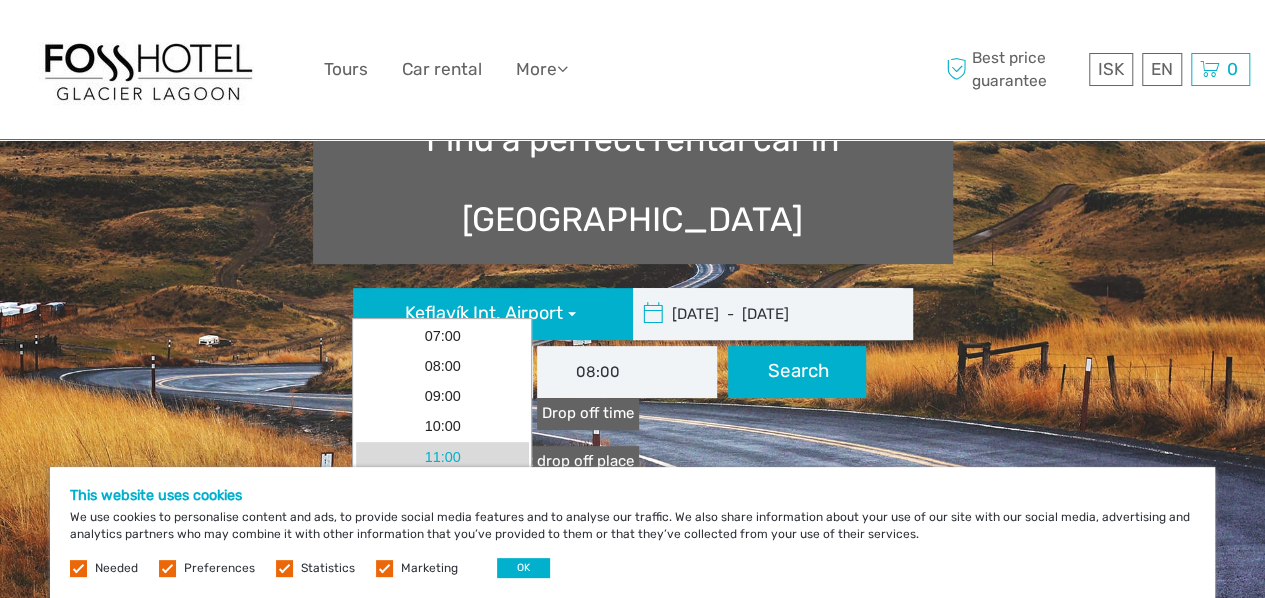 click on "11:00" at bounding box center [442, 457] 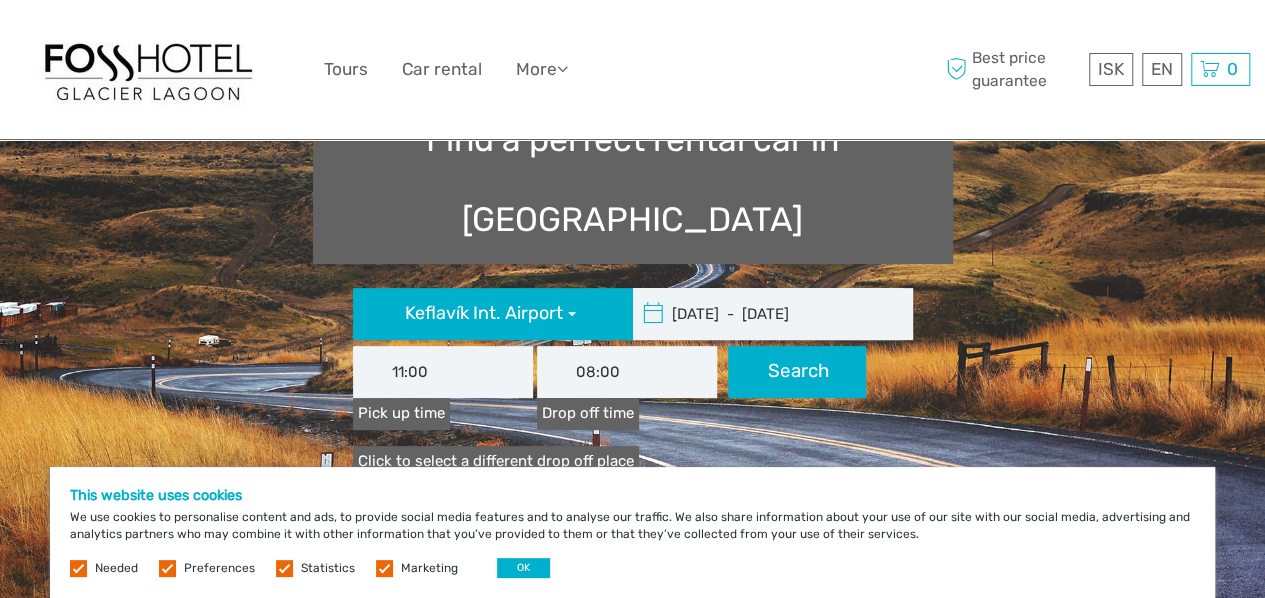 click on "Search" at bounding box center (797, 372) 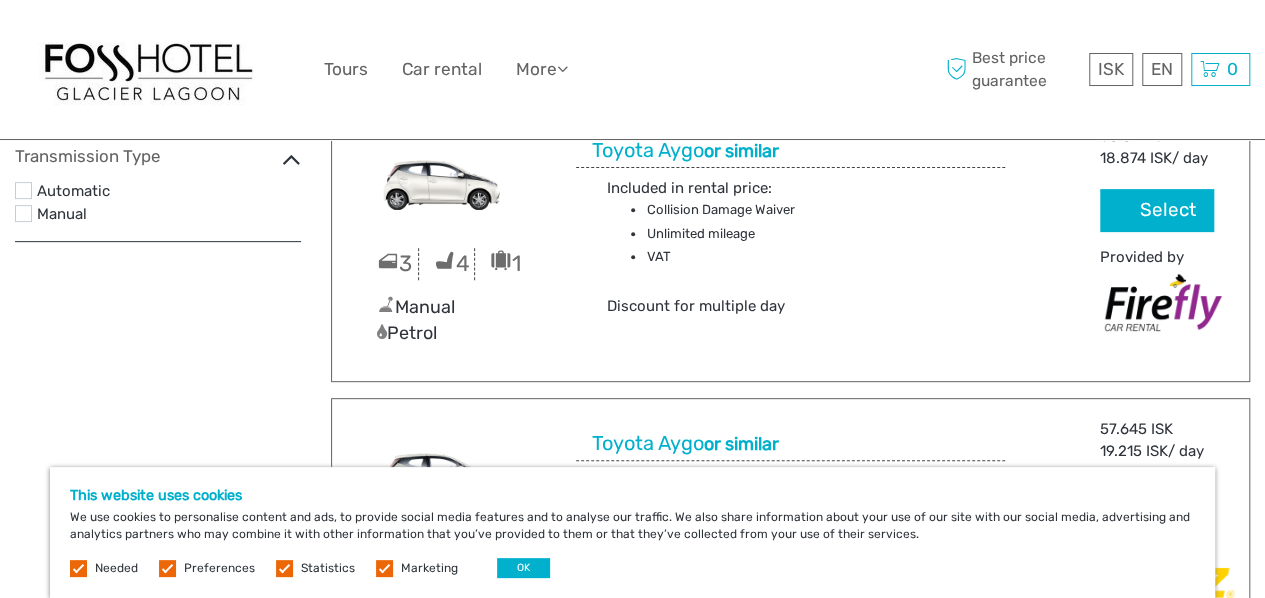 scroll, scrollTop: 300, scrollLeft: 0, axis: vertical 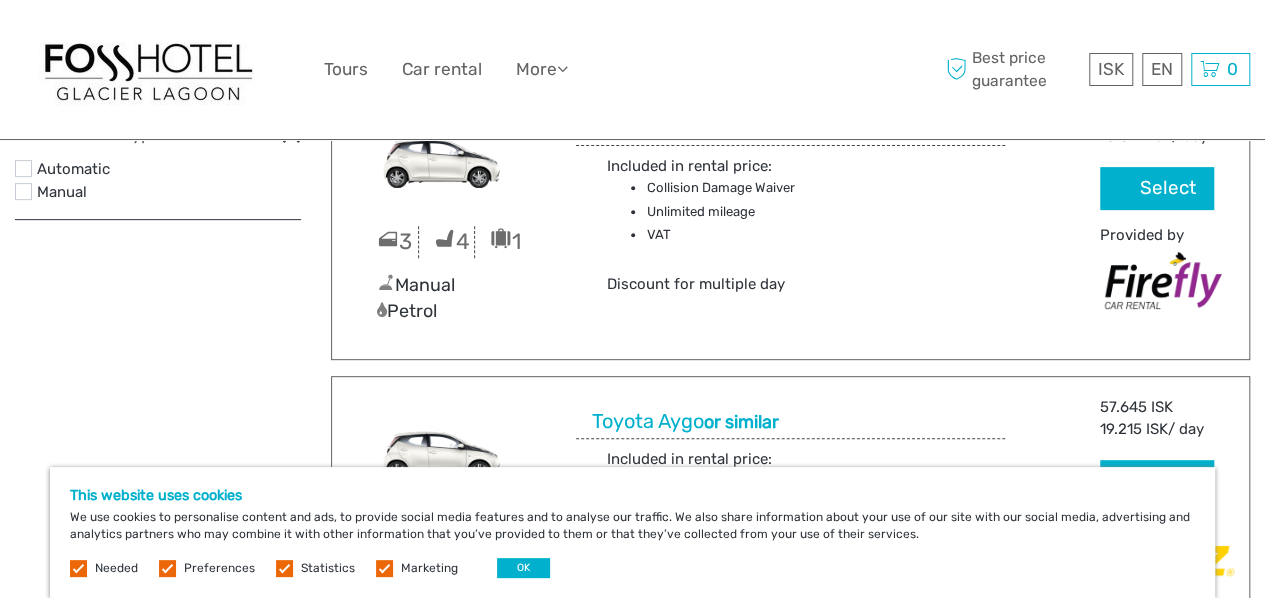 click on "Automatic" at bounding box center [169, 170] 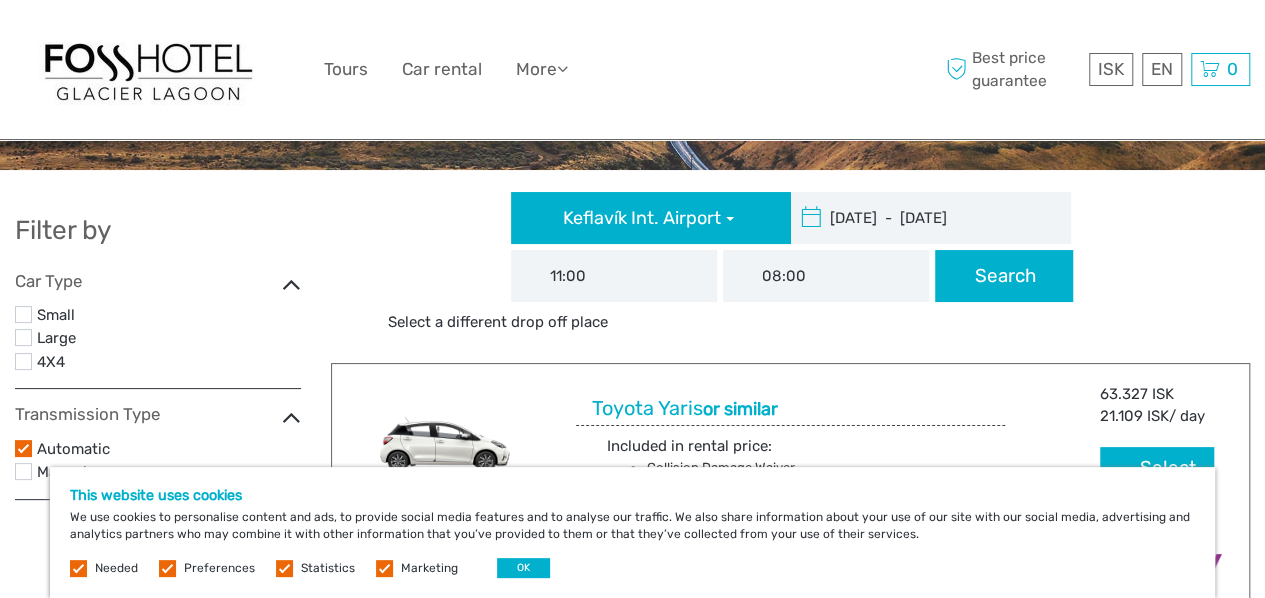scroll, scrollTop: 0, scrollLeft: 0, axis: both 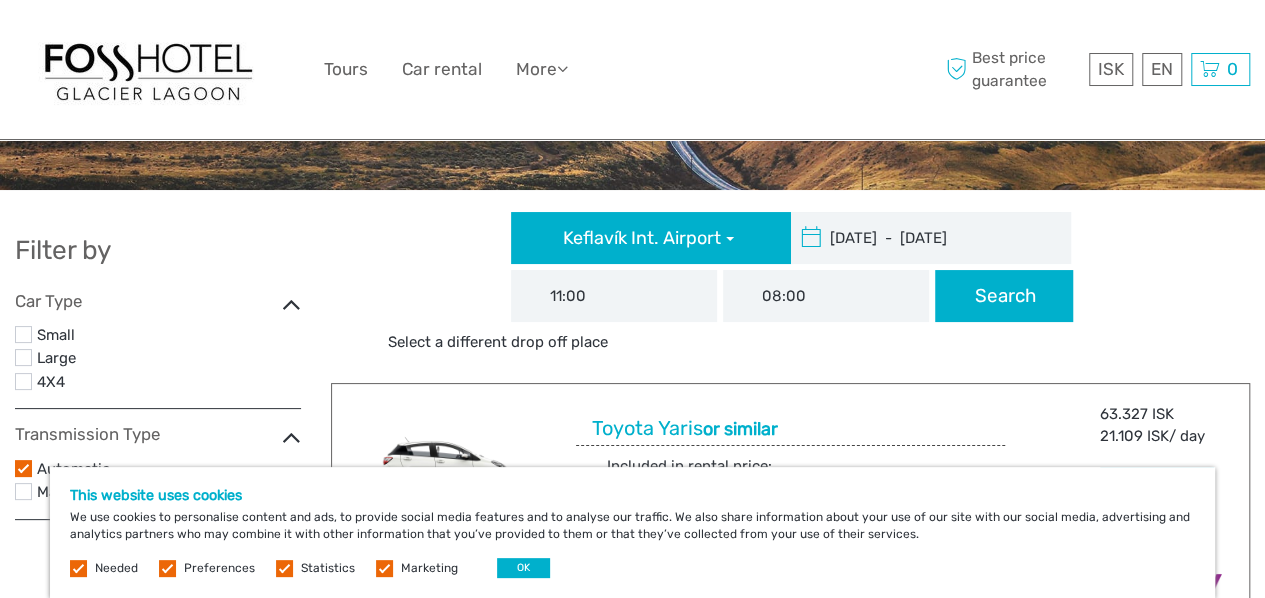 click on "Large" at bounding box center [169, 359] 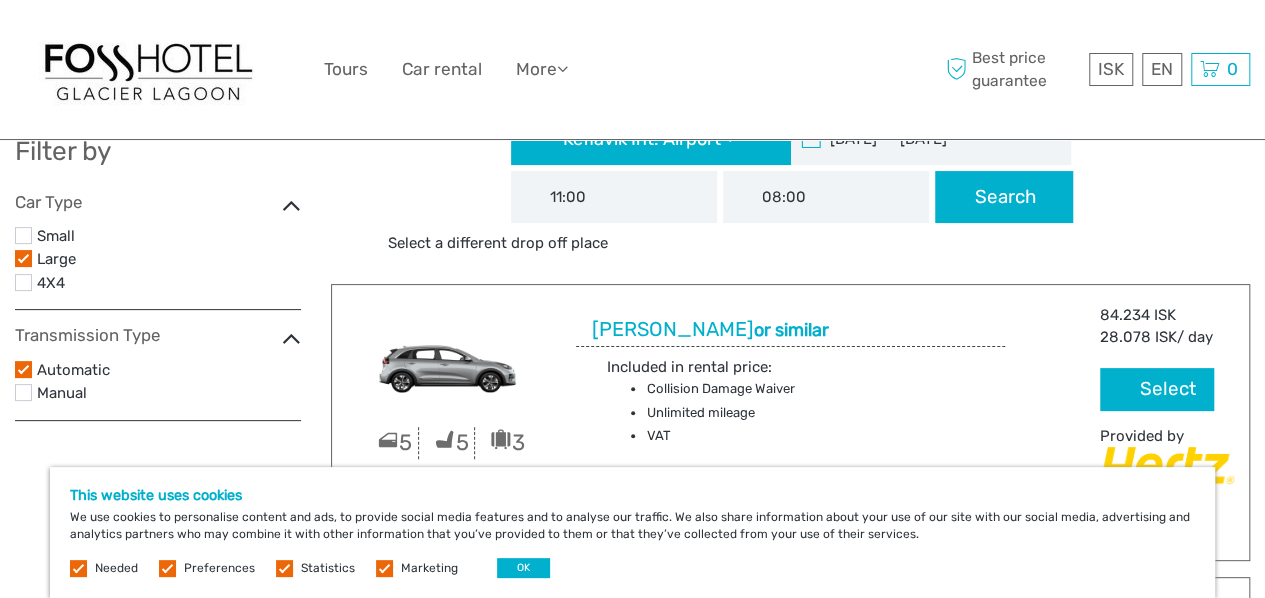 scroll, scrollTop: 0, scrollLeft: 0, axis: both 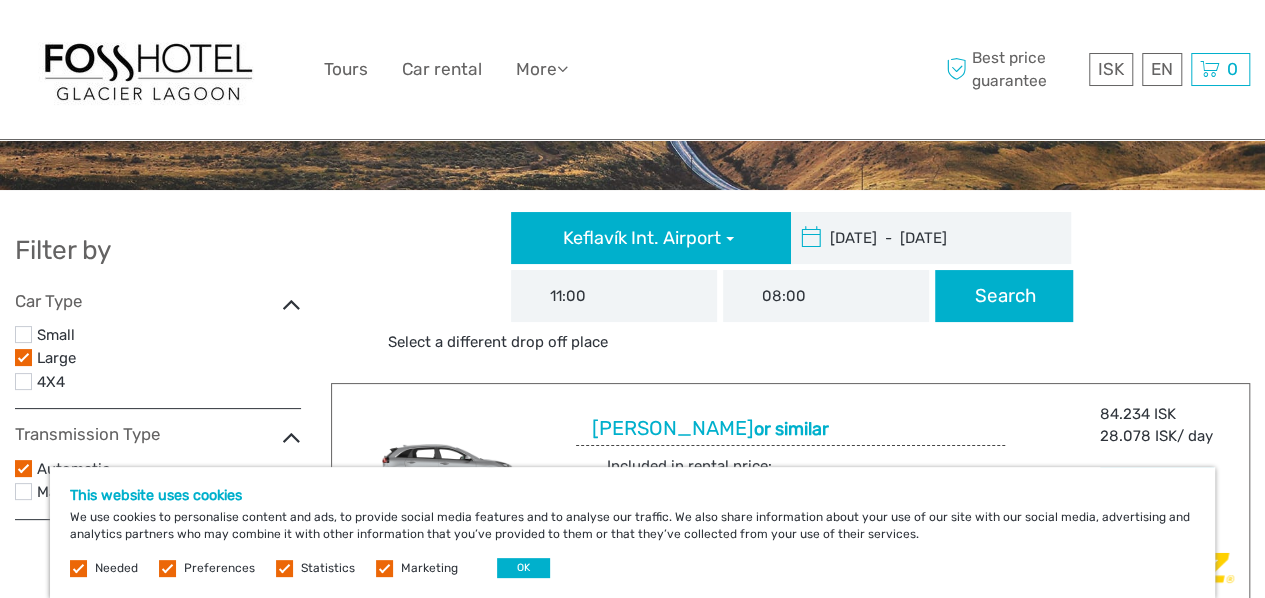 click on "4X4" at bounding box center [169, 383] 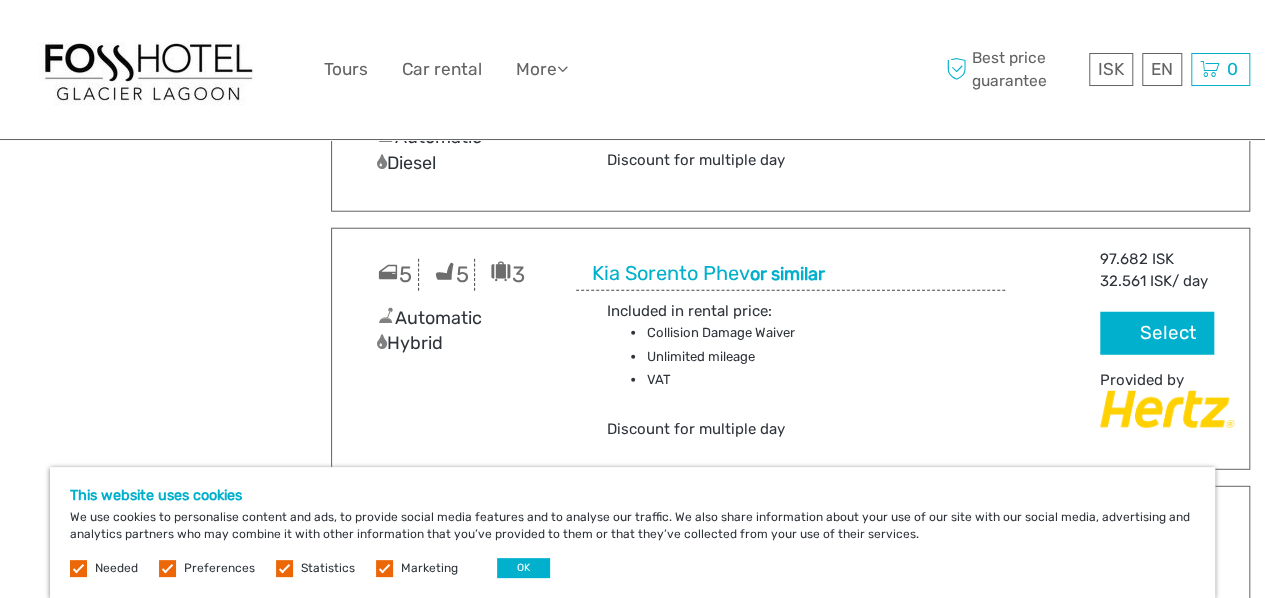 scroll, scrollTop: 2500, scrollLeft: 0, axis: vertical 